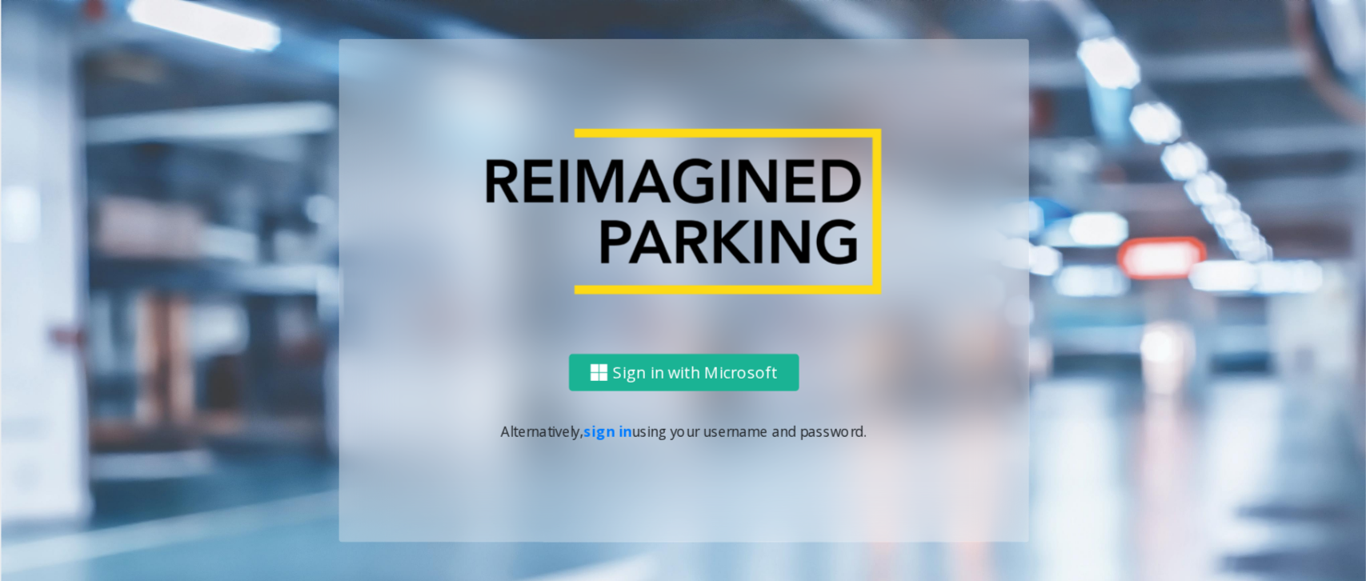 scroll, scrollTop: 0, scrollLeft: 0, axis: both 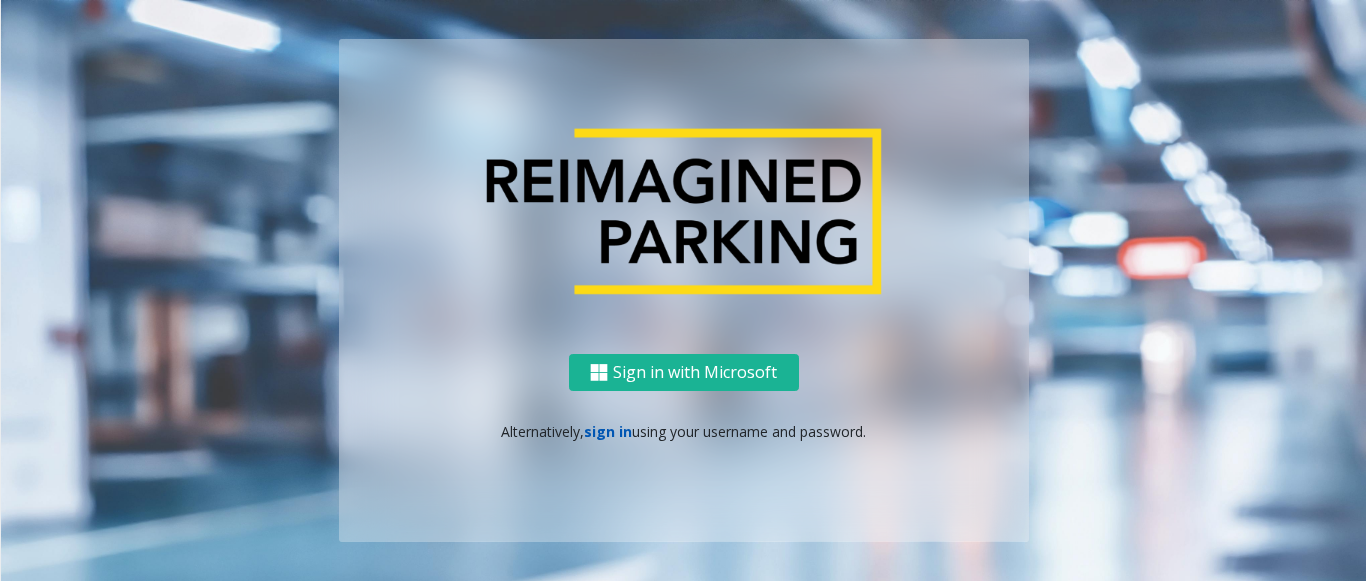 click on "sign in" 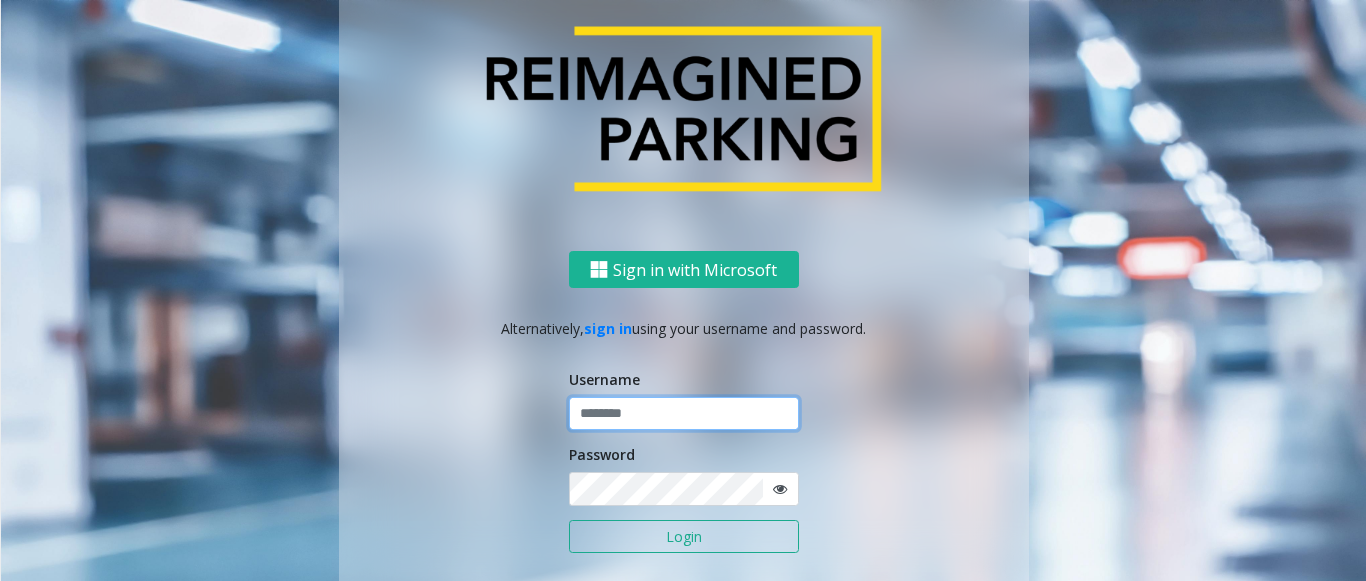 click 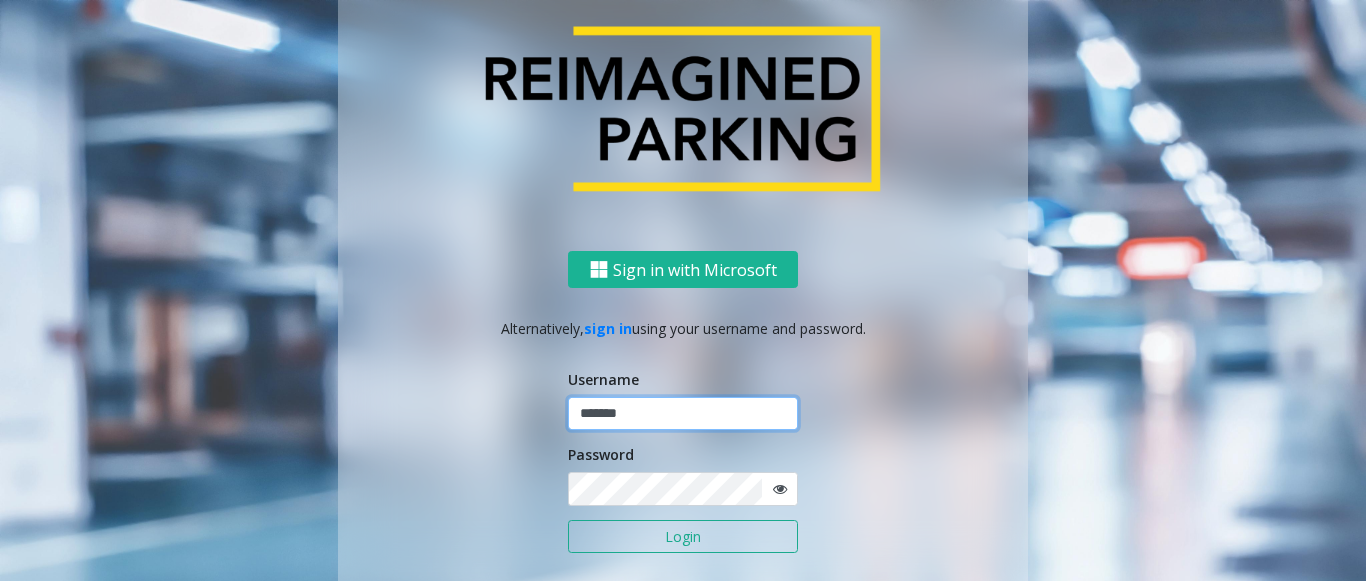 type on "*******" 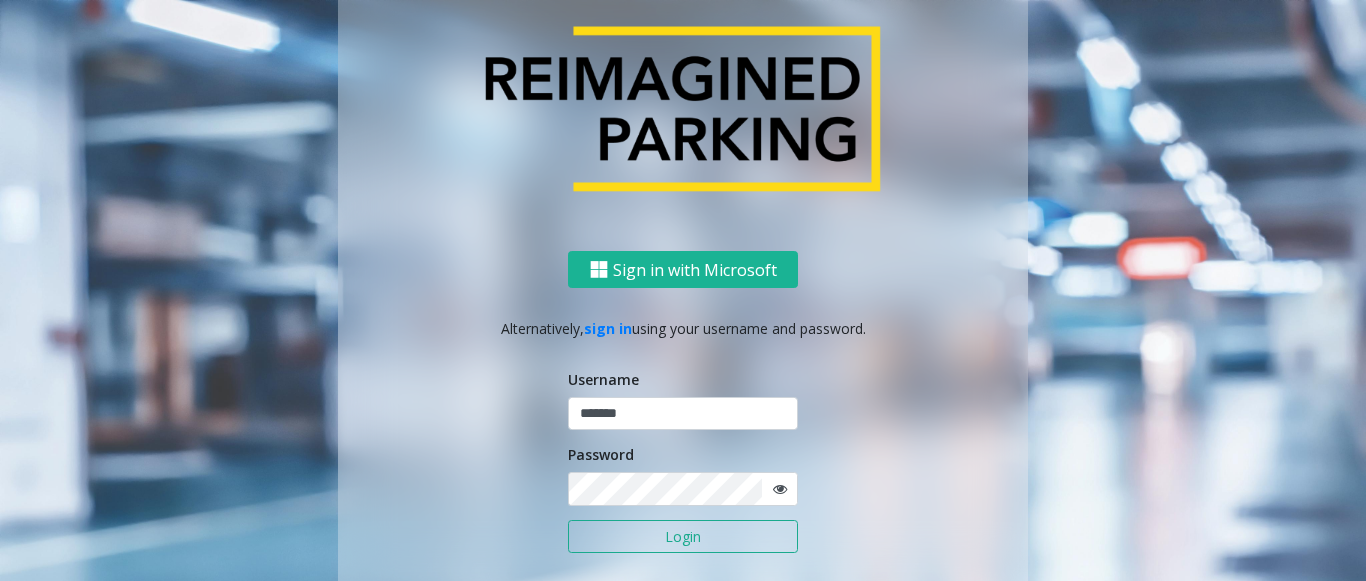 click on "Login" 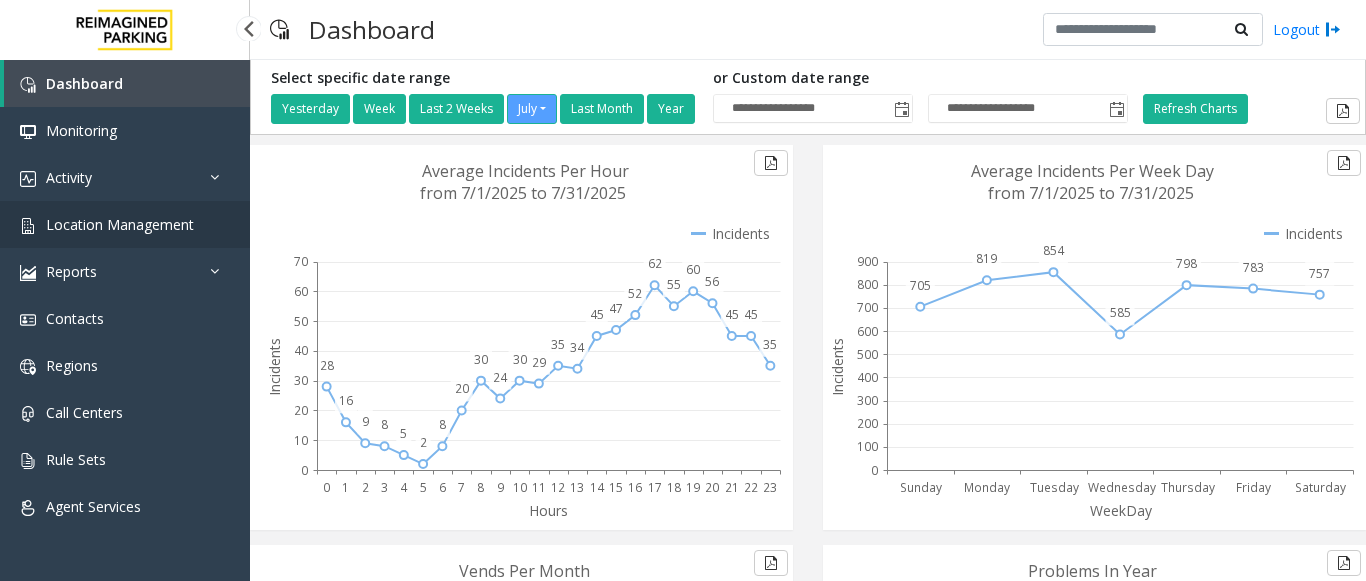 click on "Location Management" at bounding box center (120, 224) 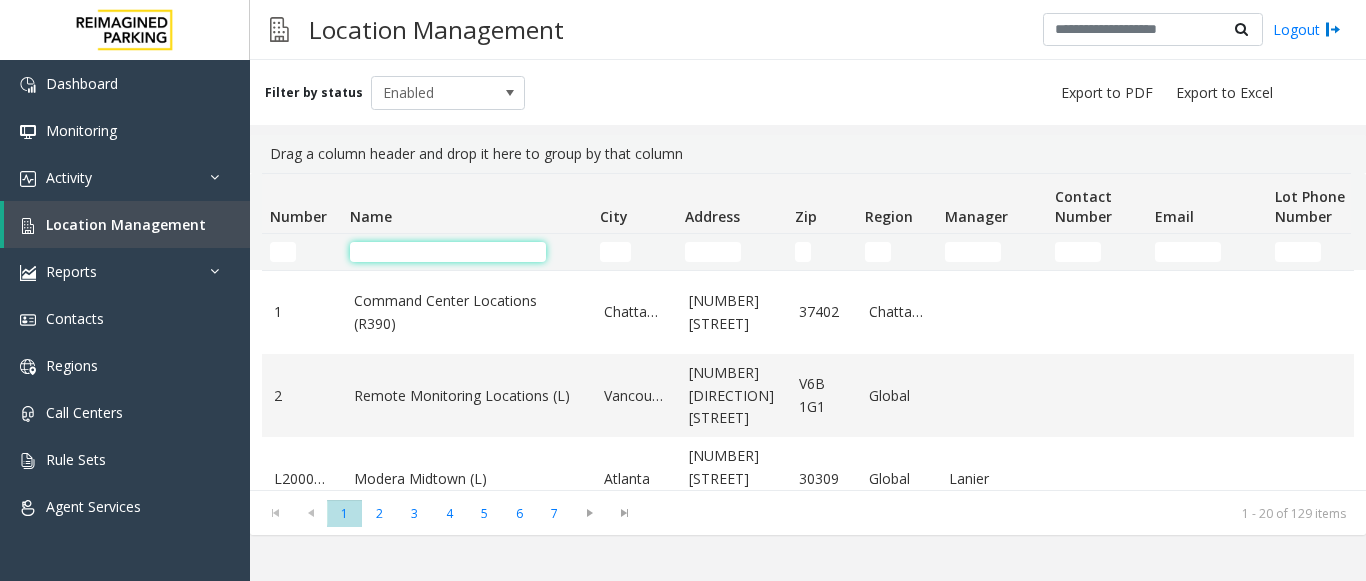click 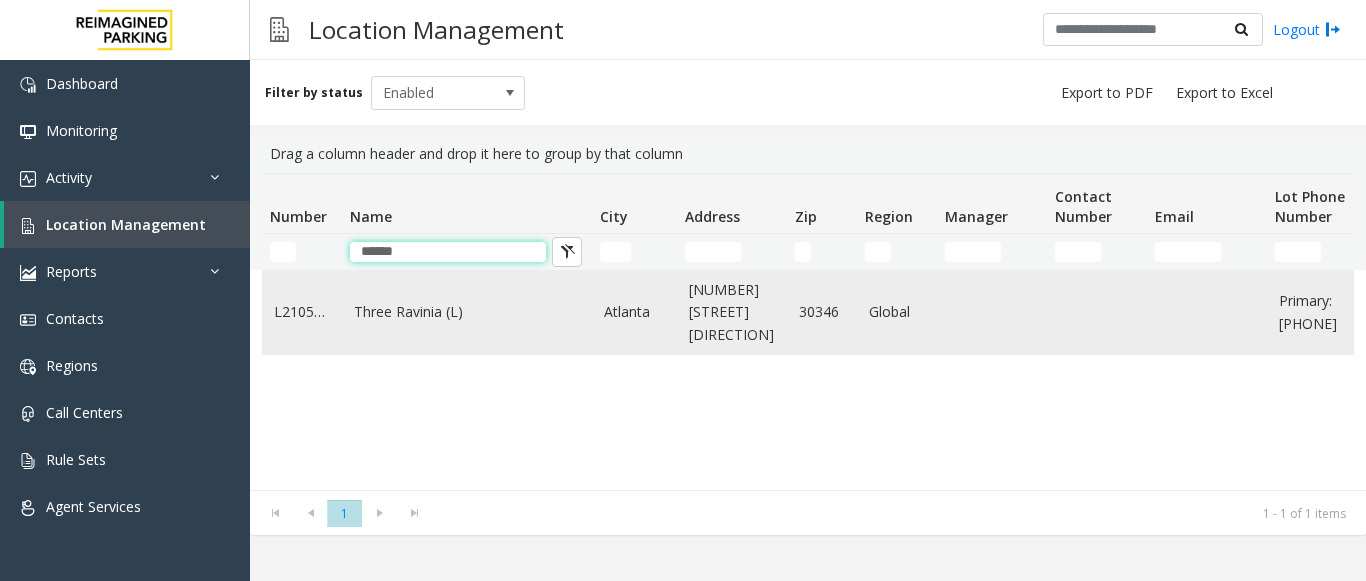 type on "*****" 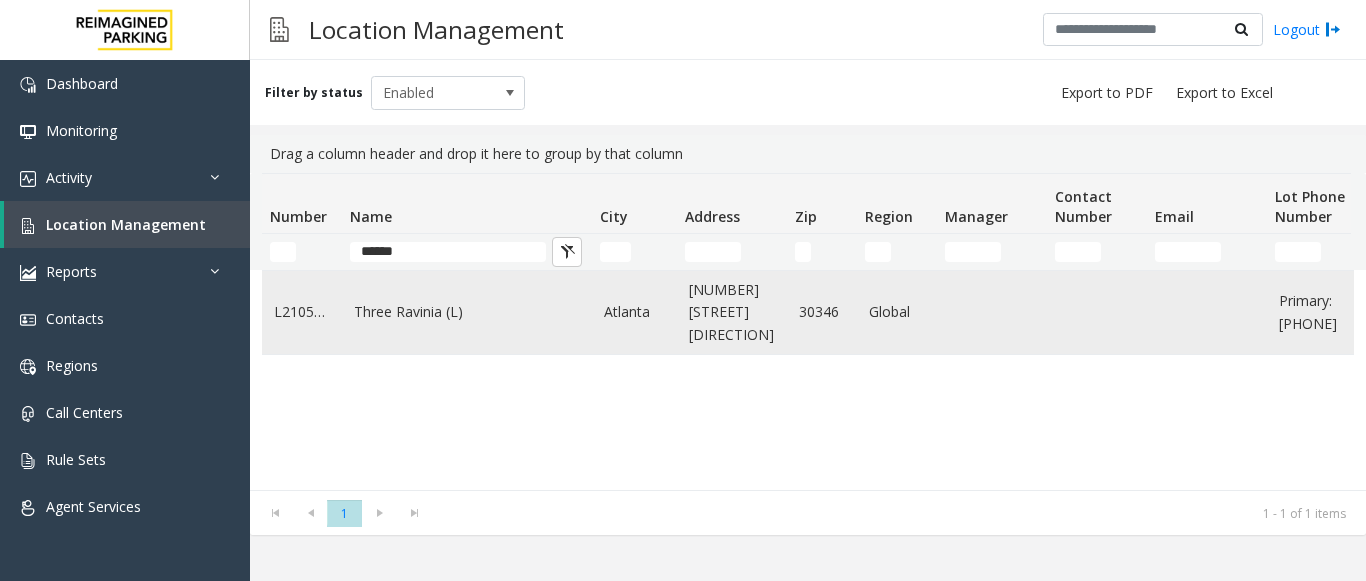 click on "Three Ravinia (L)" 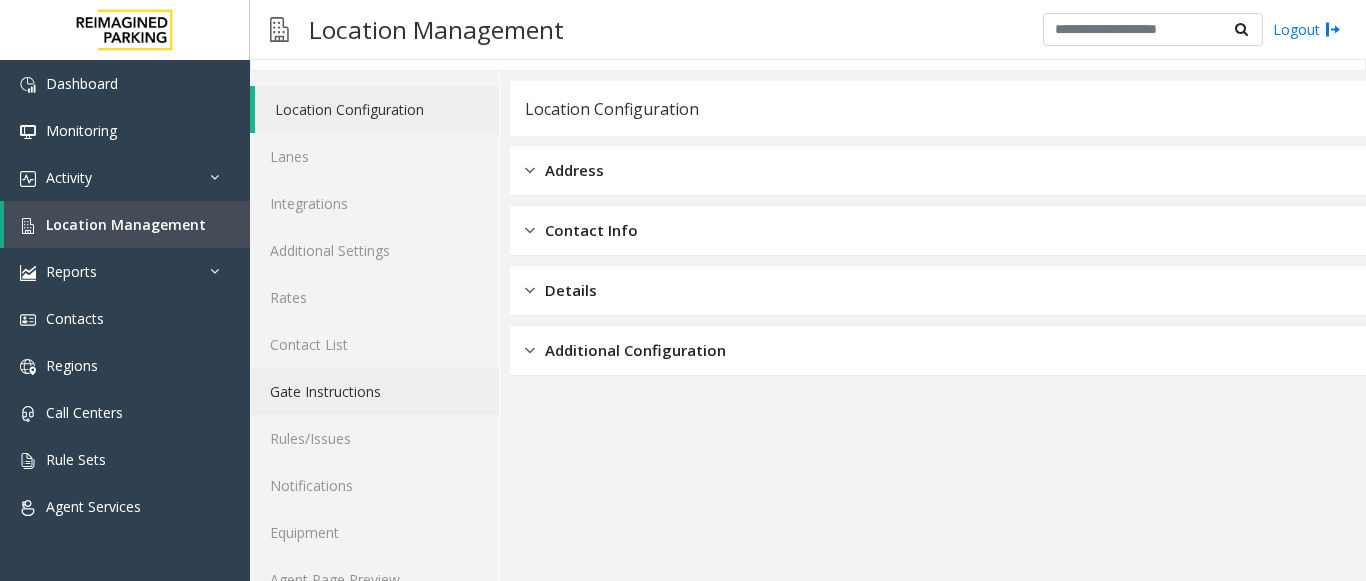 scroll, scrollTop: 78, scrollLeft: 0, axis: vertical 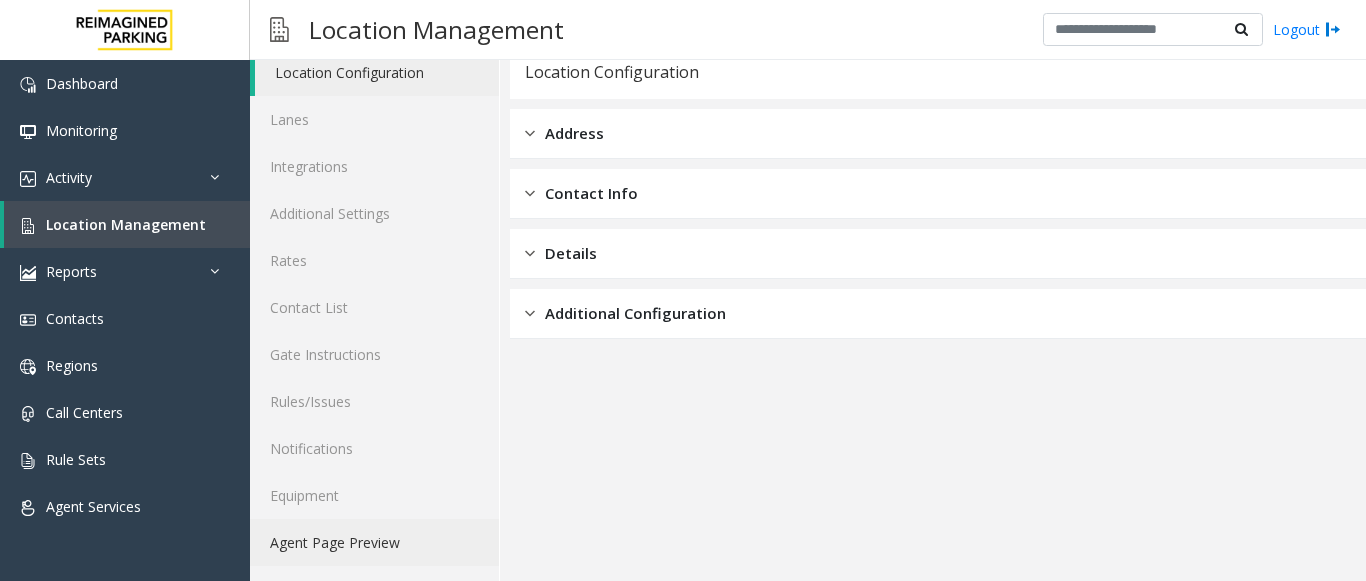 click on "Agent Page Preview" 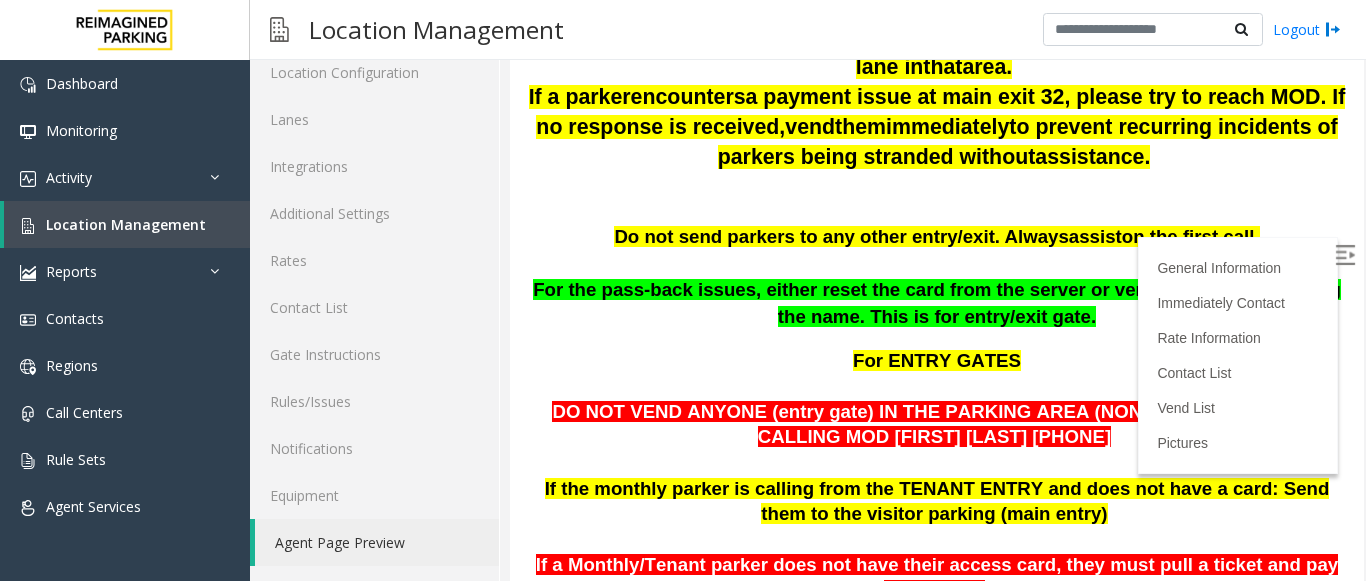 scroll, scrollTop: 400, scrollLeft: 0, axis: vertical 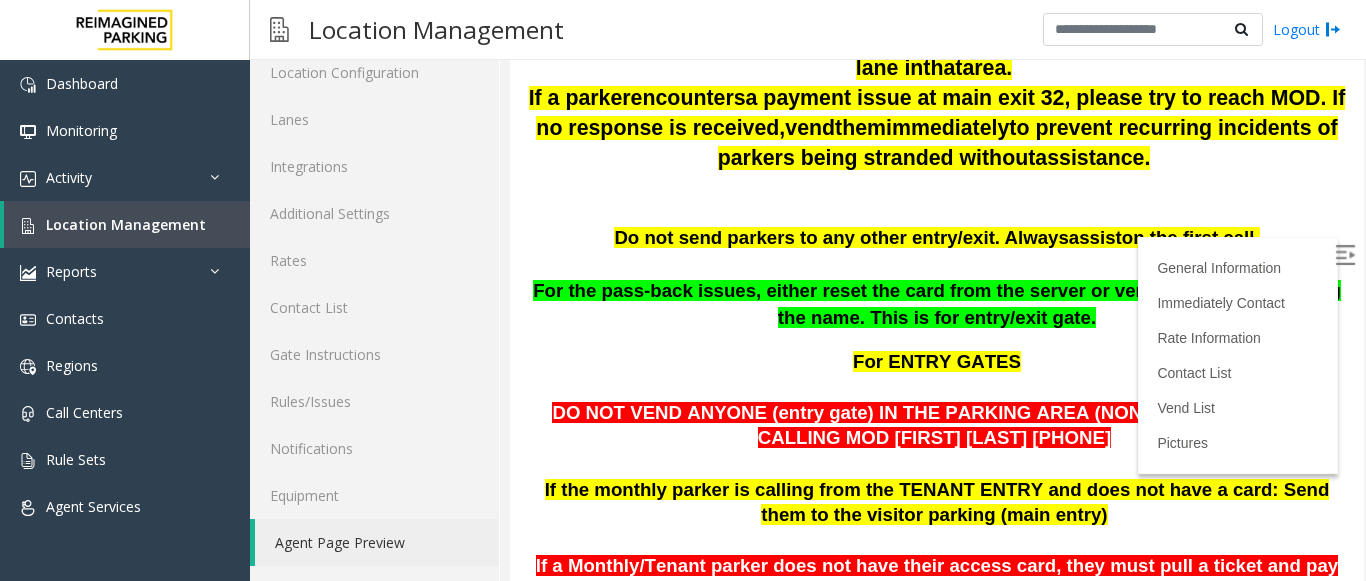 click at bounding box center [937, 212] 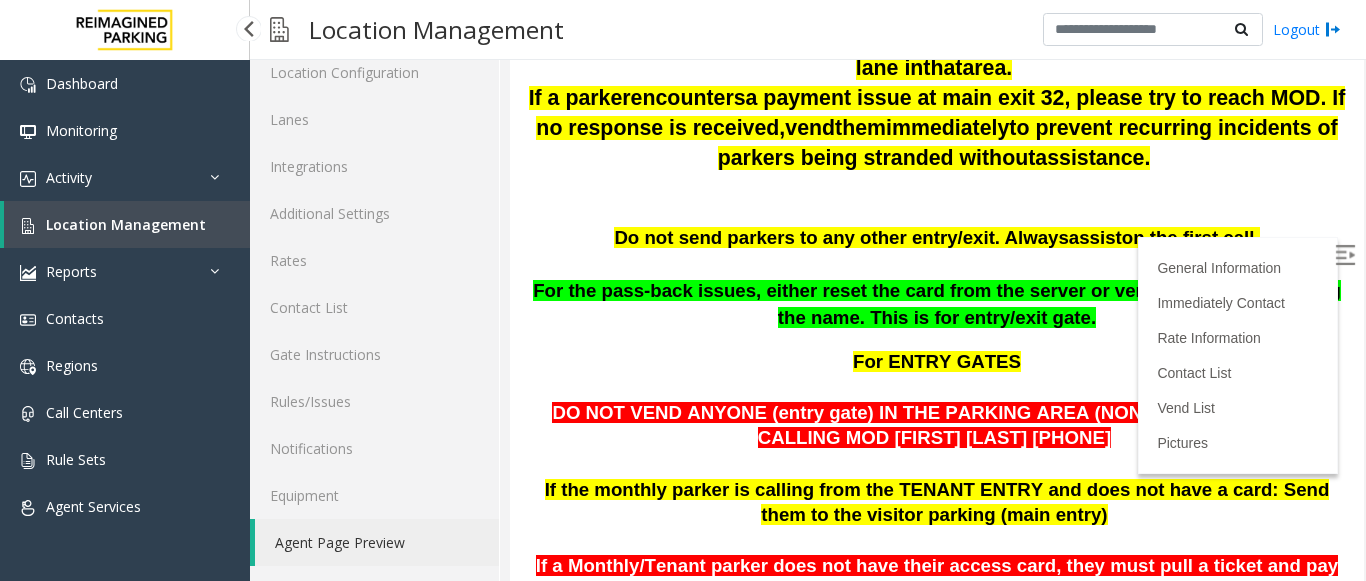 click on "Location Management" at bounding box center [126, 224] 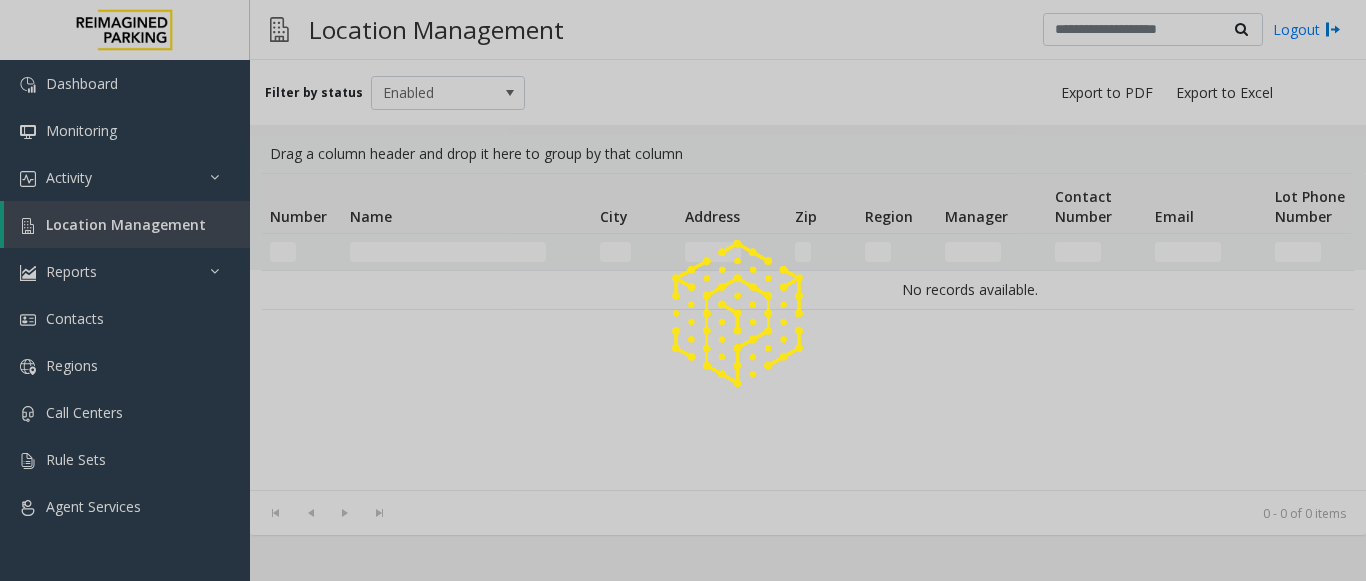 scroll, scrollTop: 0, scrollLeft: 0, axis: both 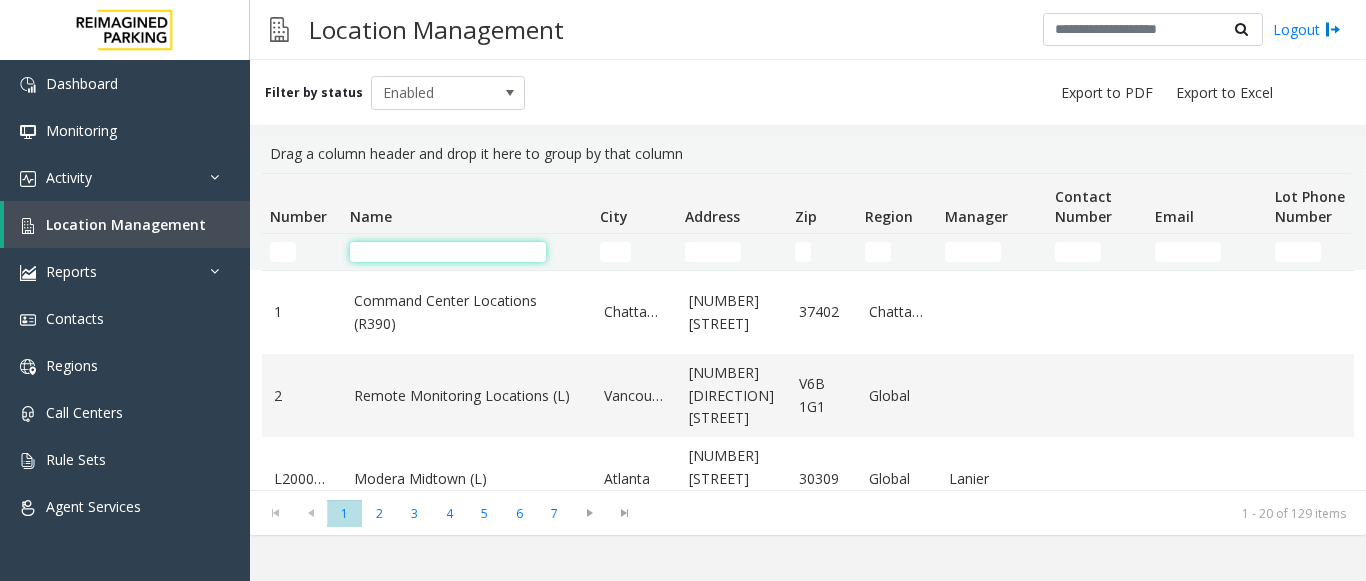 click 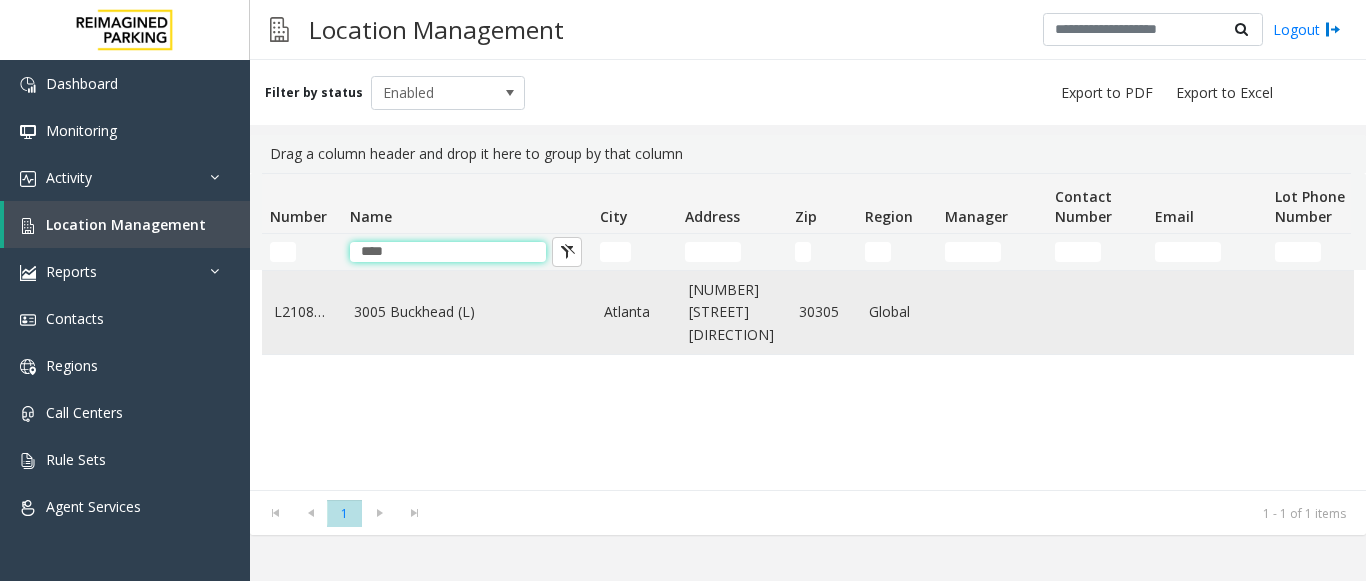 type on "****" 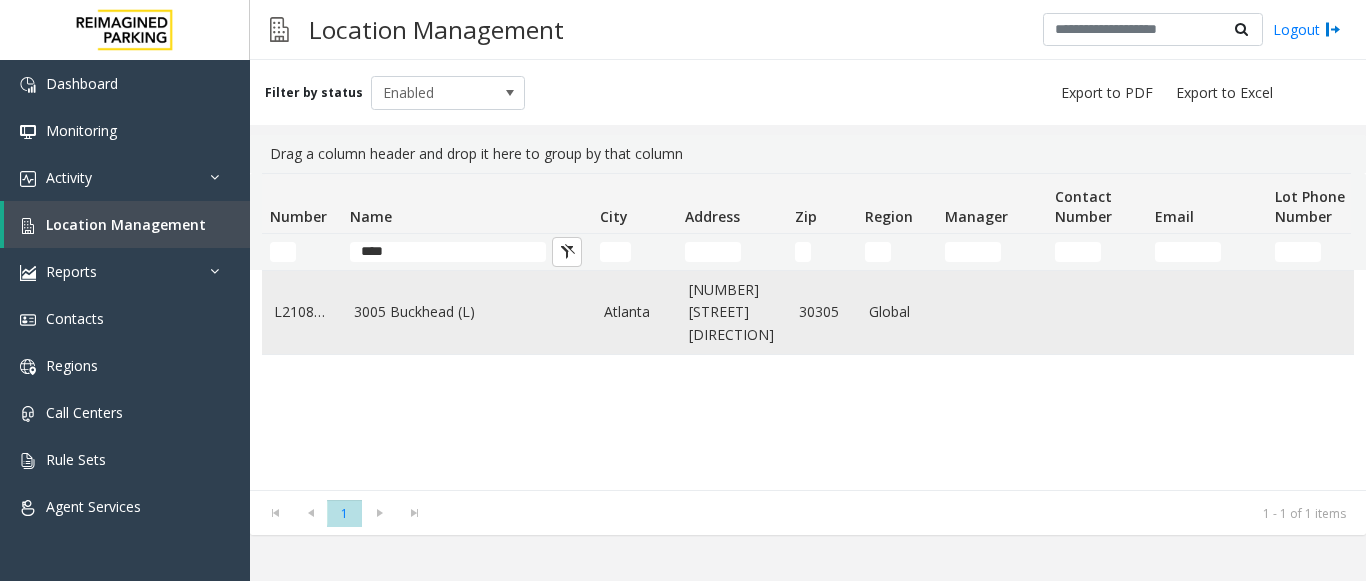 click on "3005 Buckhead (L)" 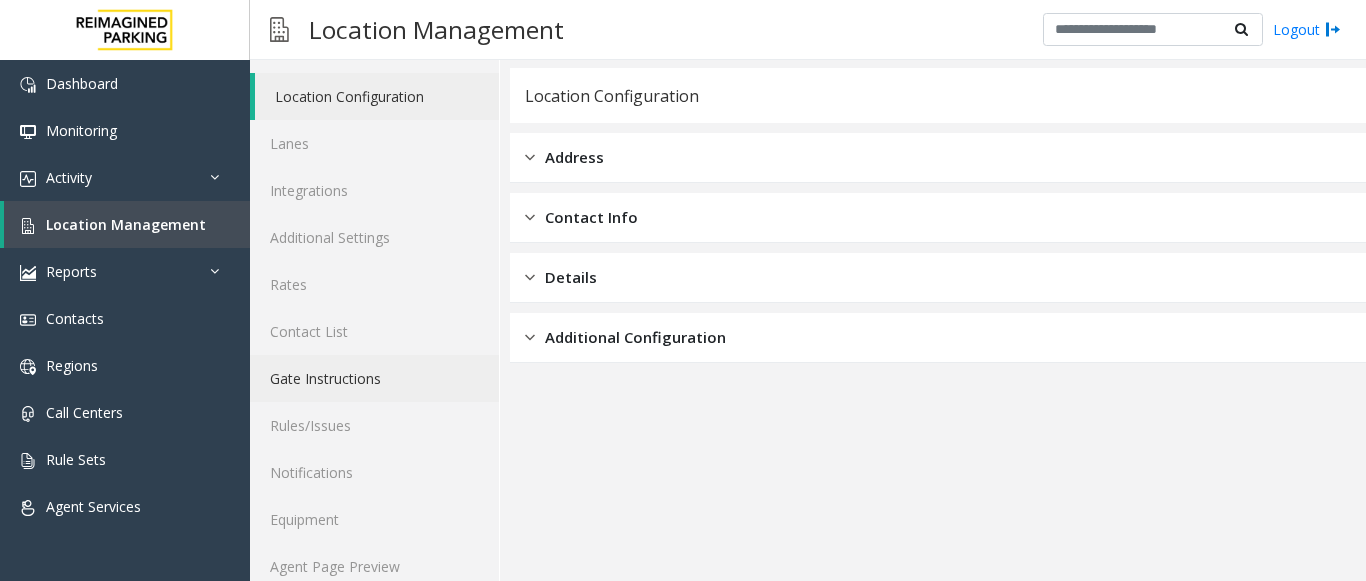 scroll, scrollTop: 78, scrollLeft: 0, axis: vertical 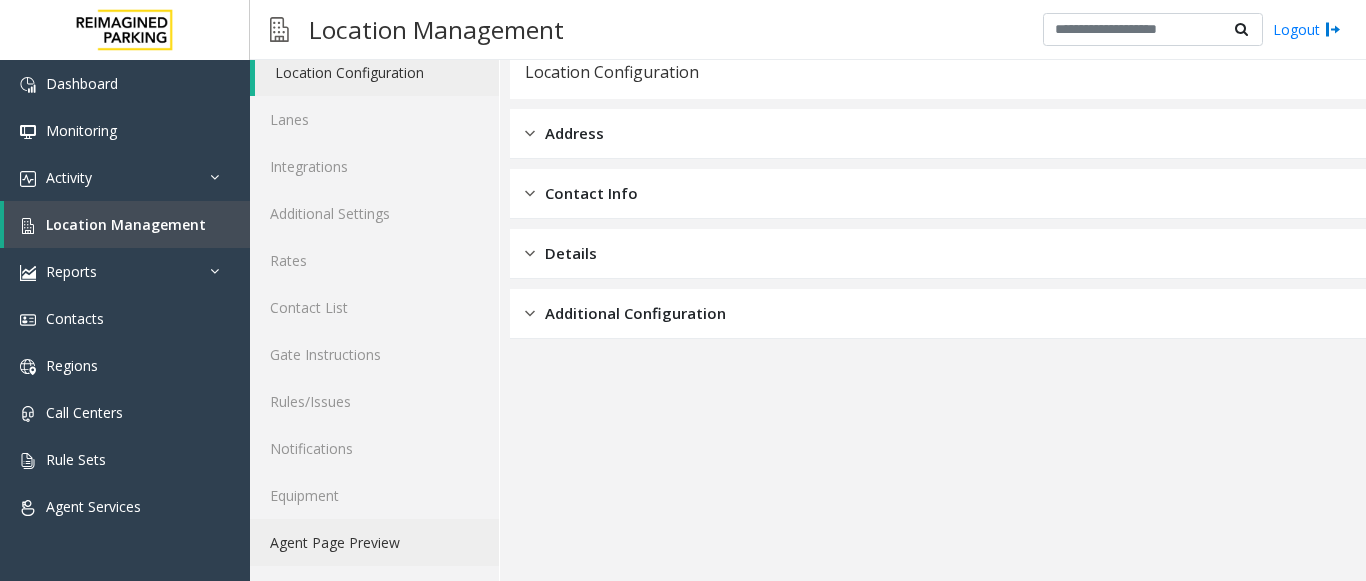click on "Agent Page Preview" 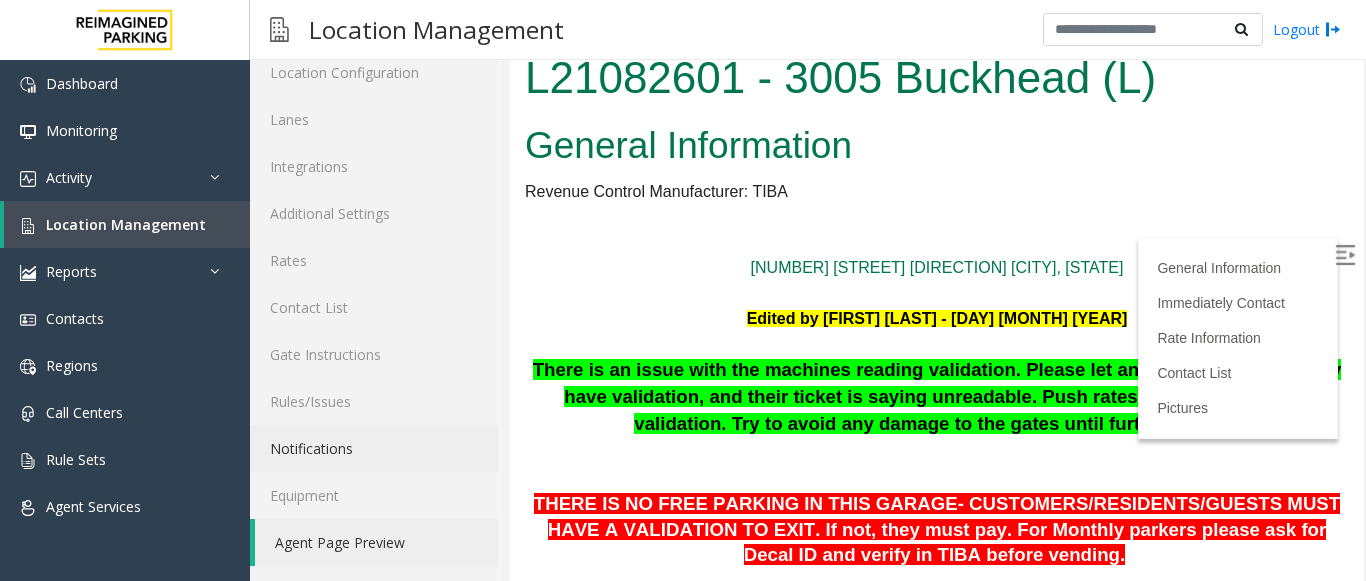 scroll, scrollTop: 0, scrollLeft: 0, axis: both 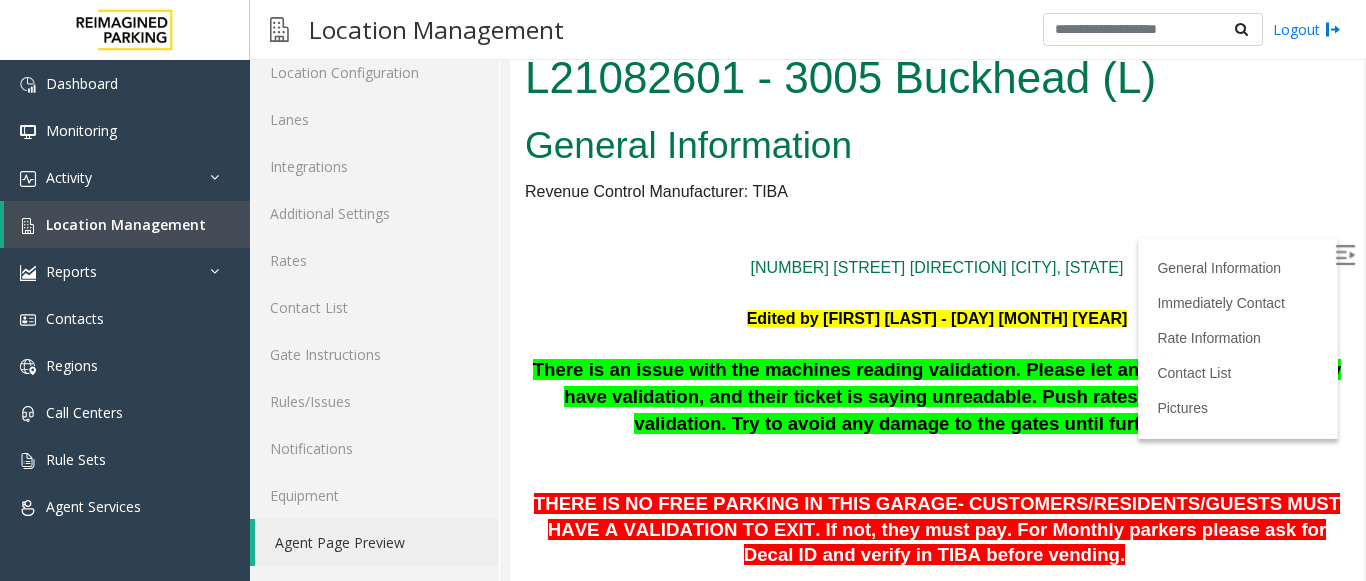 click at bounding box center [1345, 255] 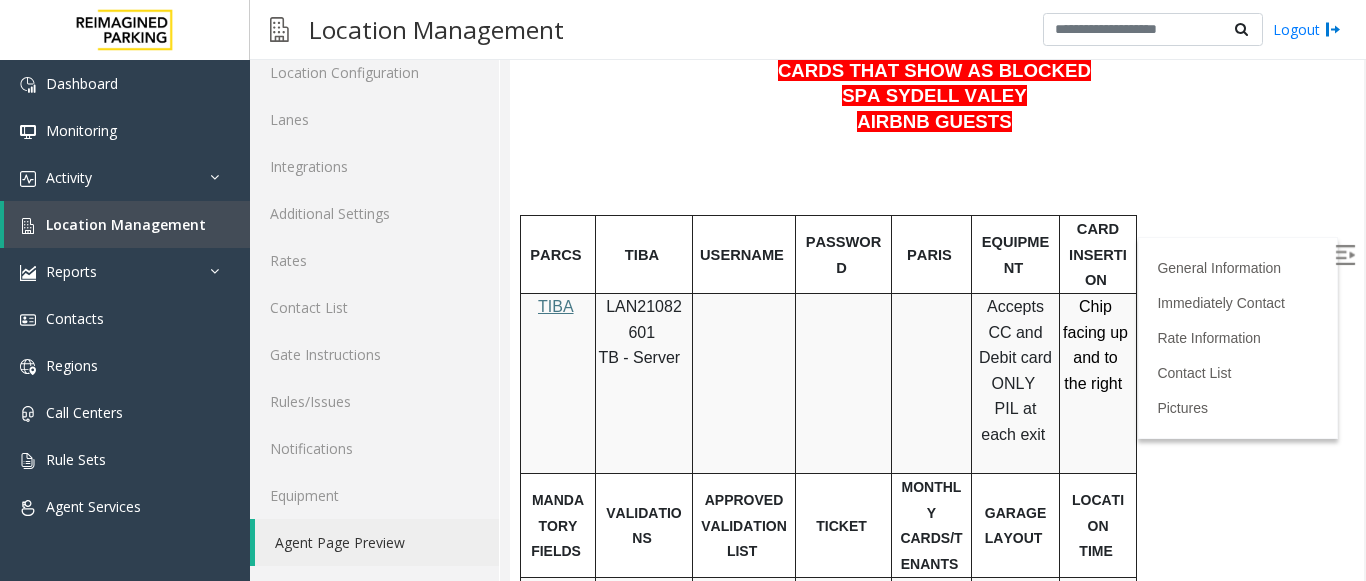 scroll, scrollTop: 3296, scrollLeft: 0, axis: vertical 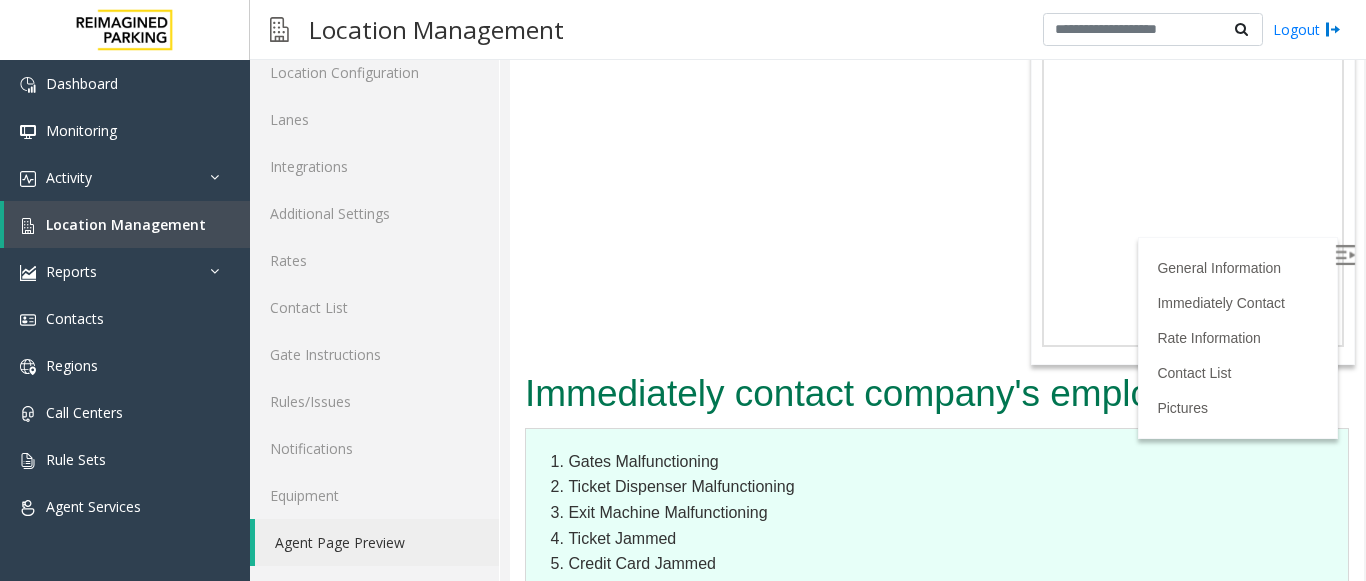 click on "Rate Information" at bounding box center (937, 667) 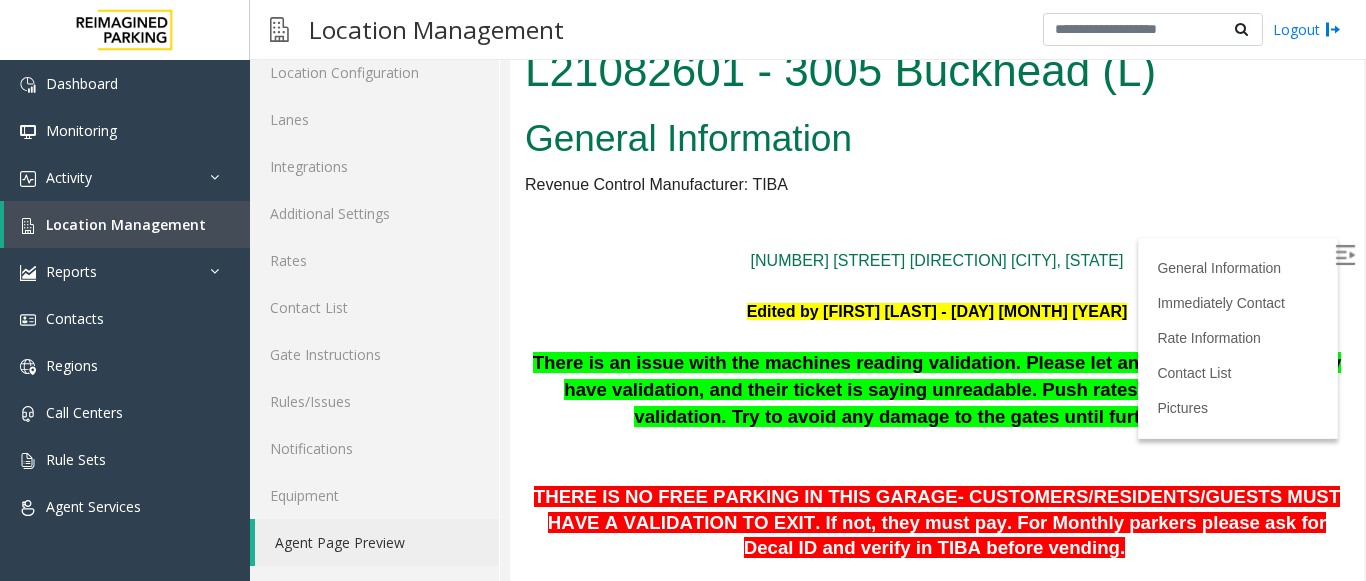 scroll, scrollTop: 0, scrollLeft: 0, axis: both 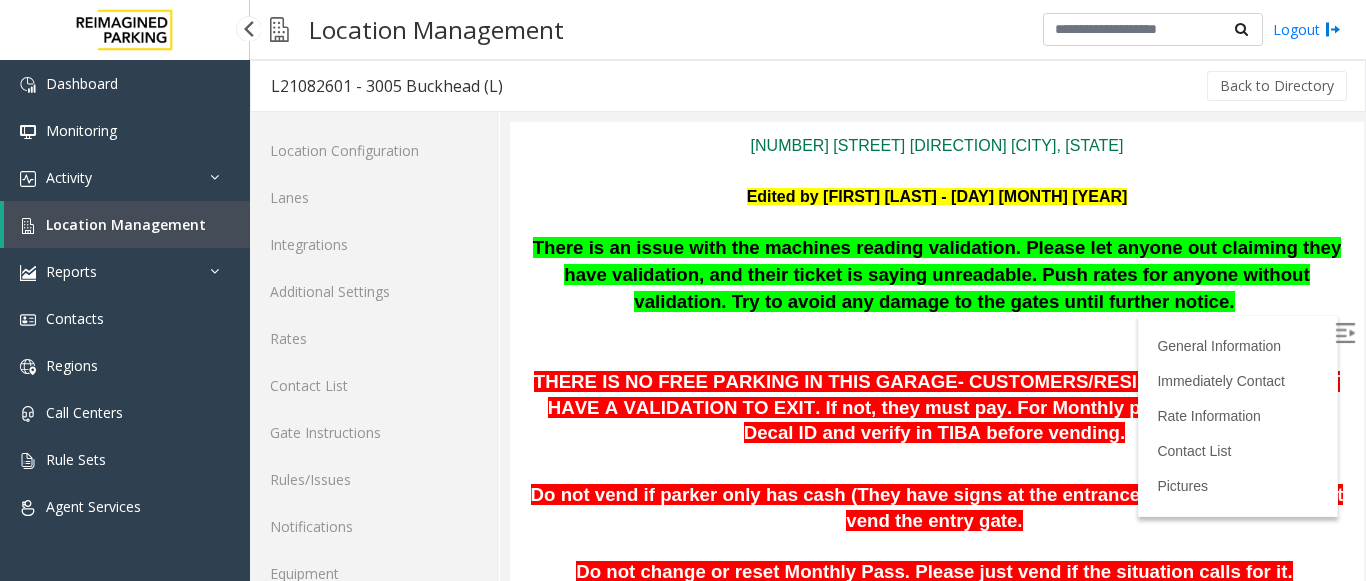 click on "Location Management" at bounding box center [126, 224] 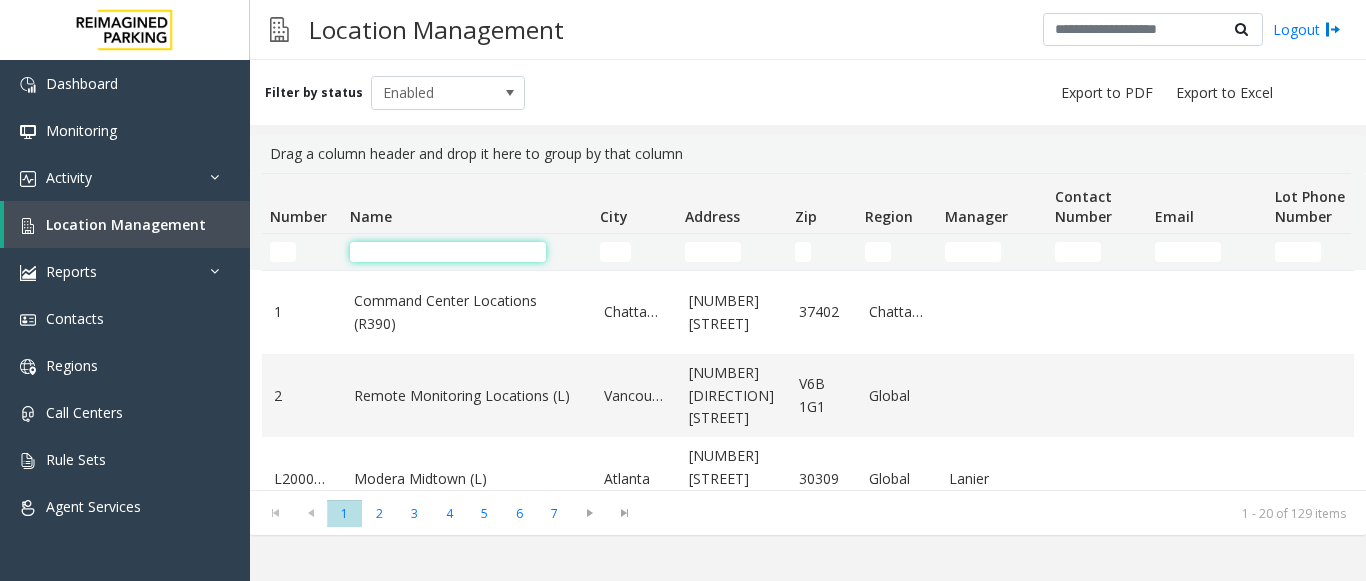 click 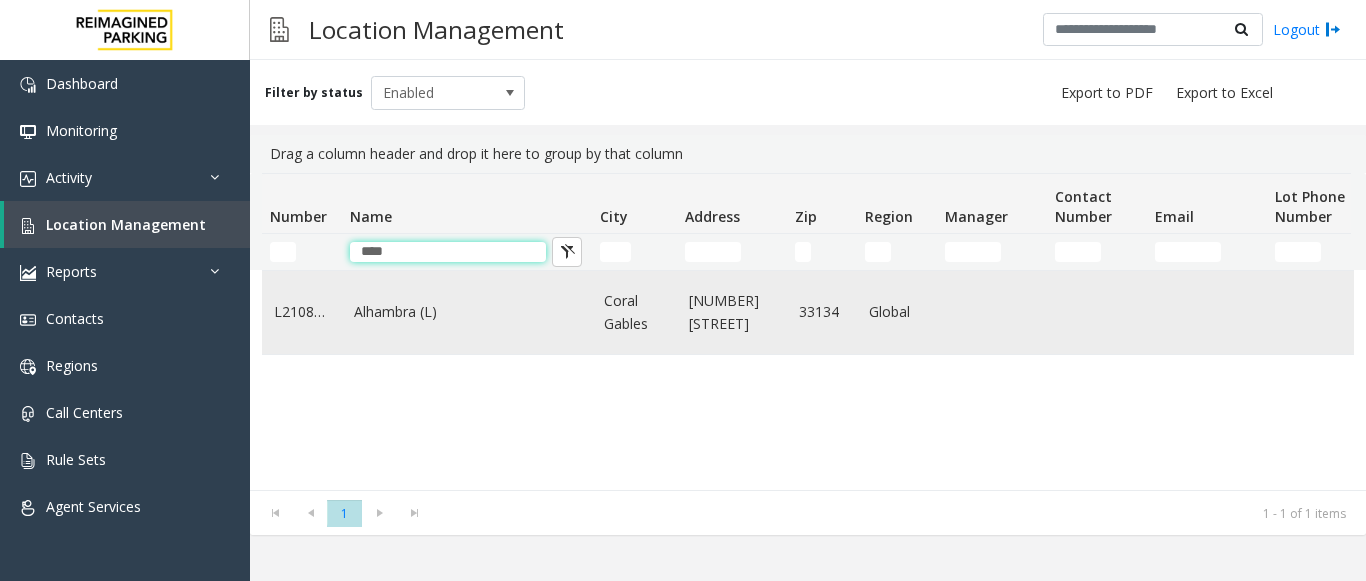 type on "****" 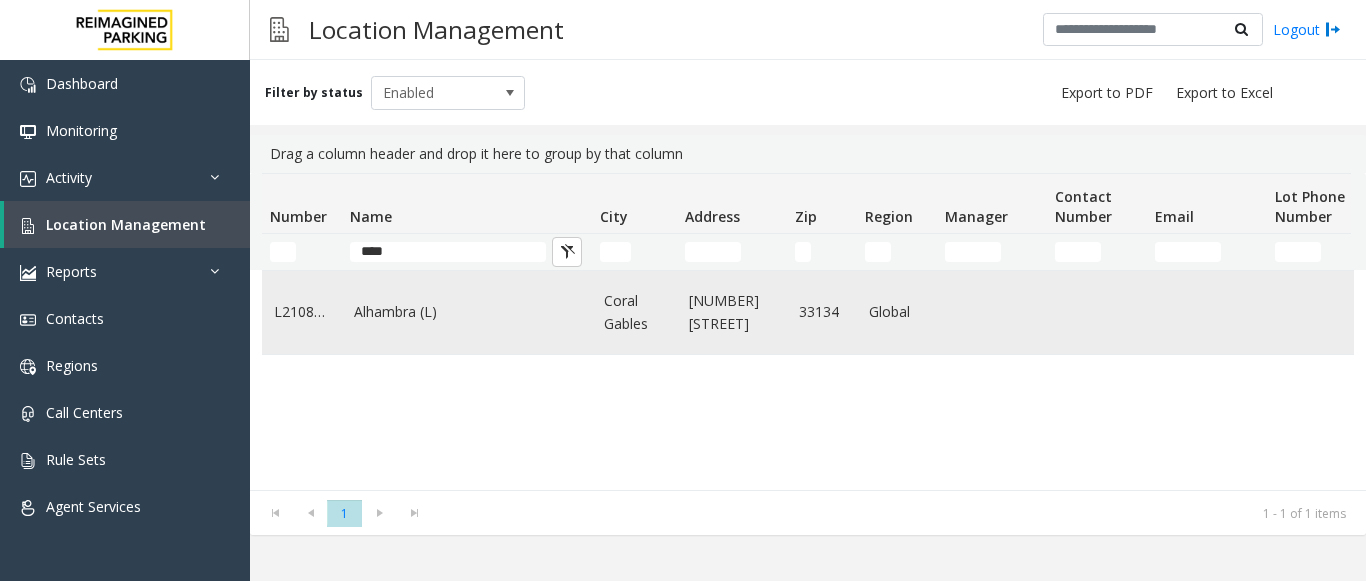 click on "Alhambra (L)" 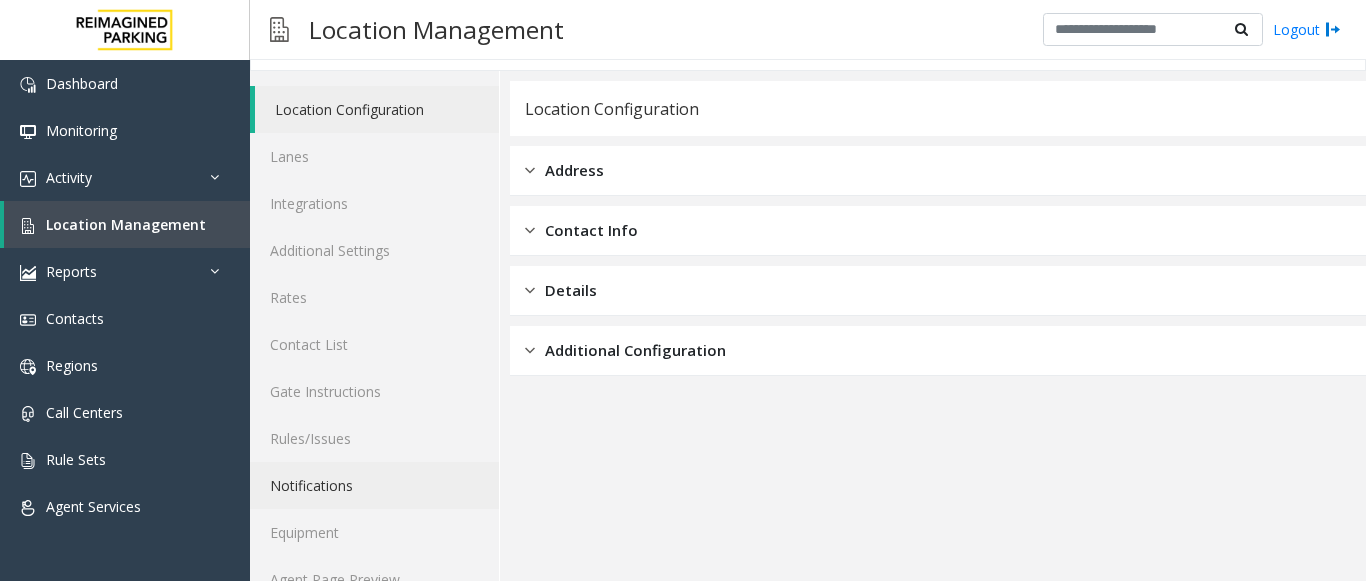 scroll, scrollTop: 78, scrollLeft: 0, axis: vertical 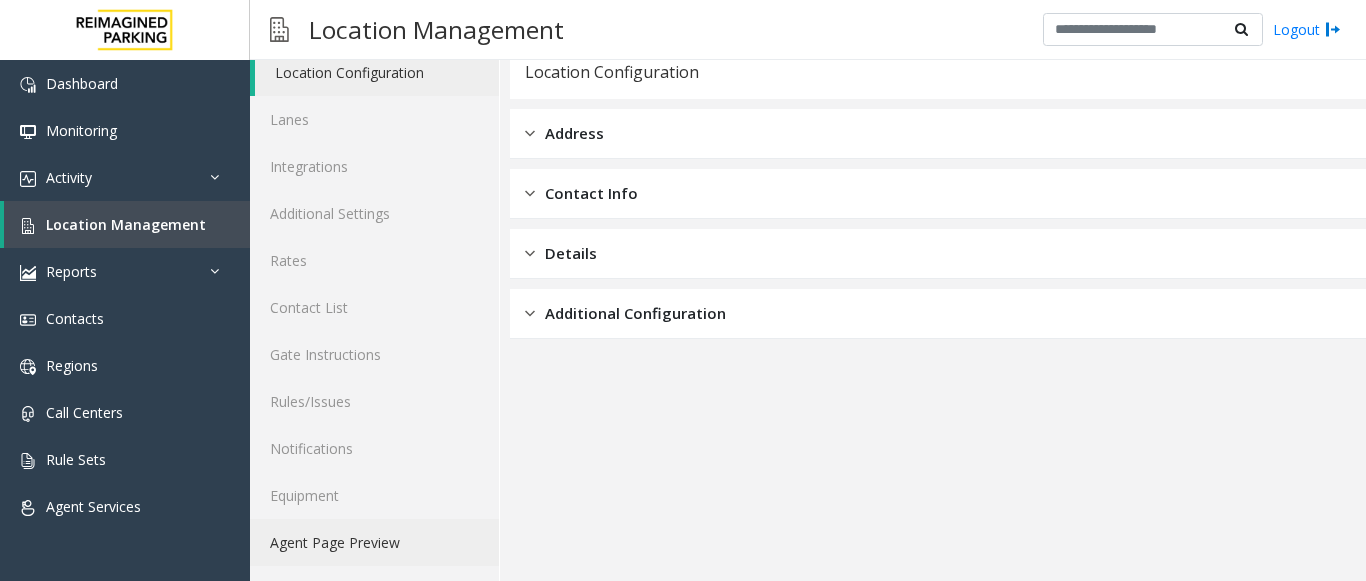 click on "Agent Page Preview" 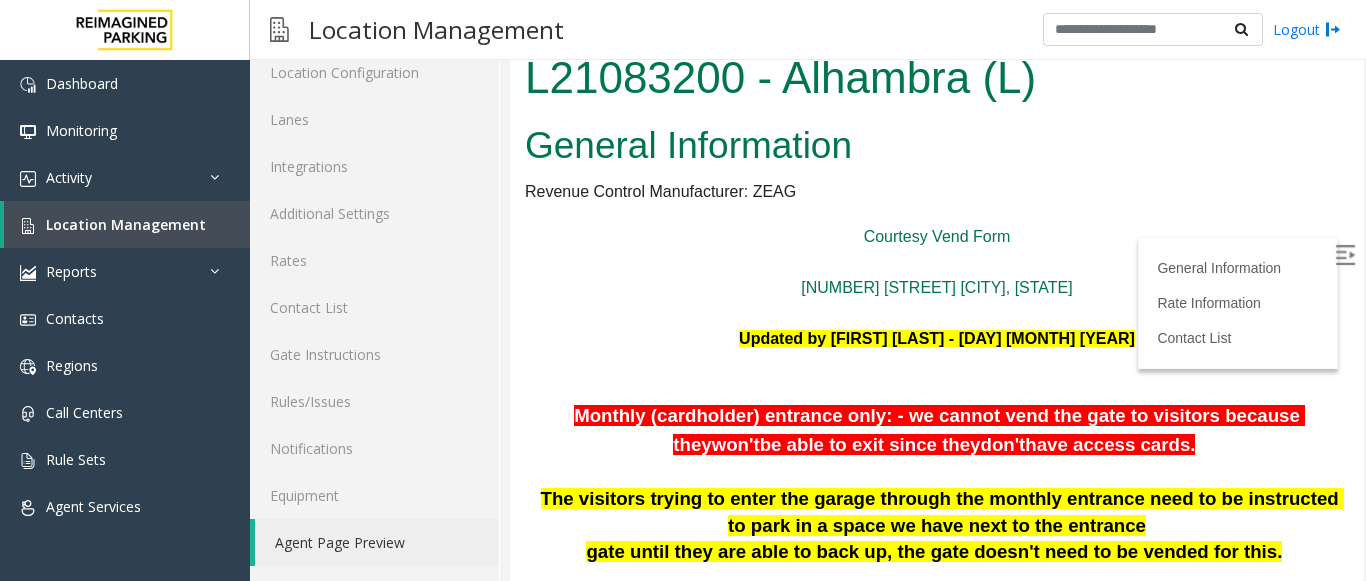 scroll, scrollTop: 0, scrollLeft: 0, axis: both 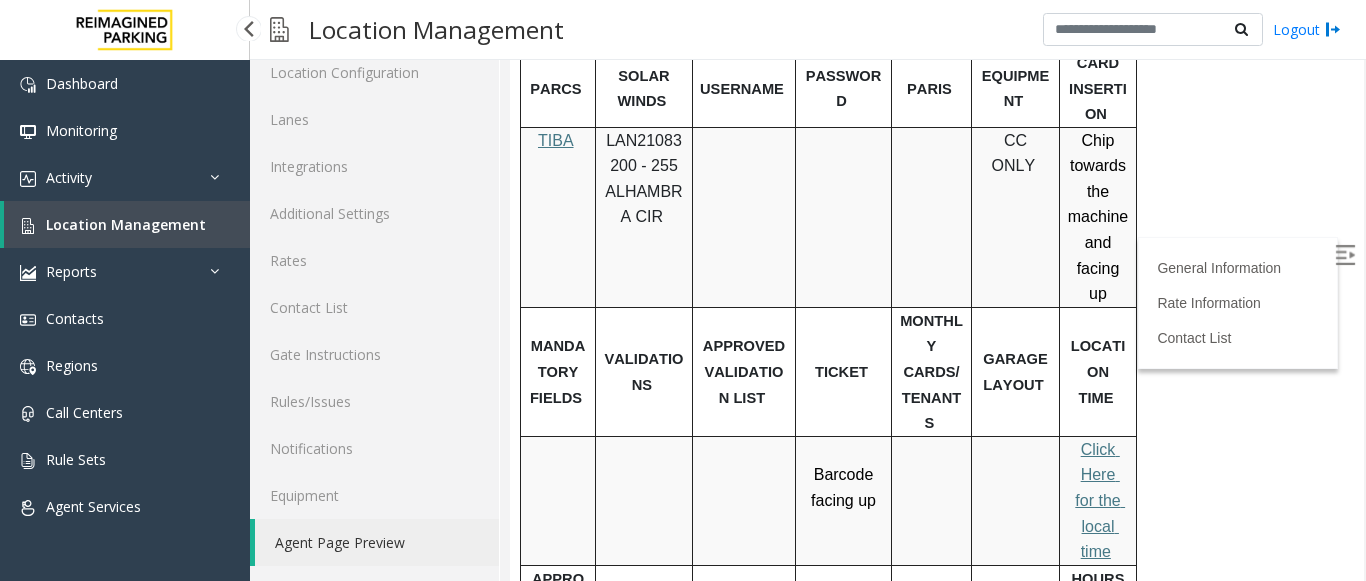 click on "Location Management" at bounding box center (126, 224) 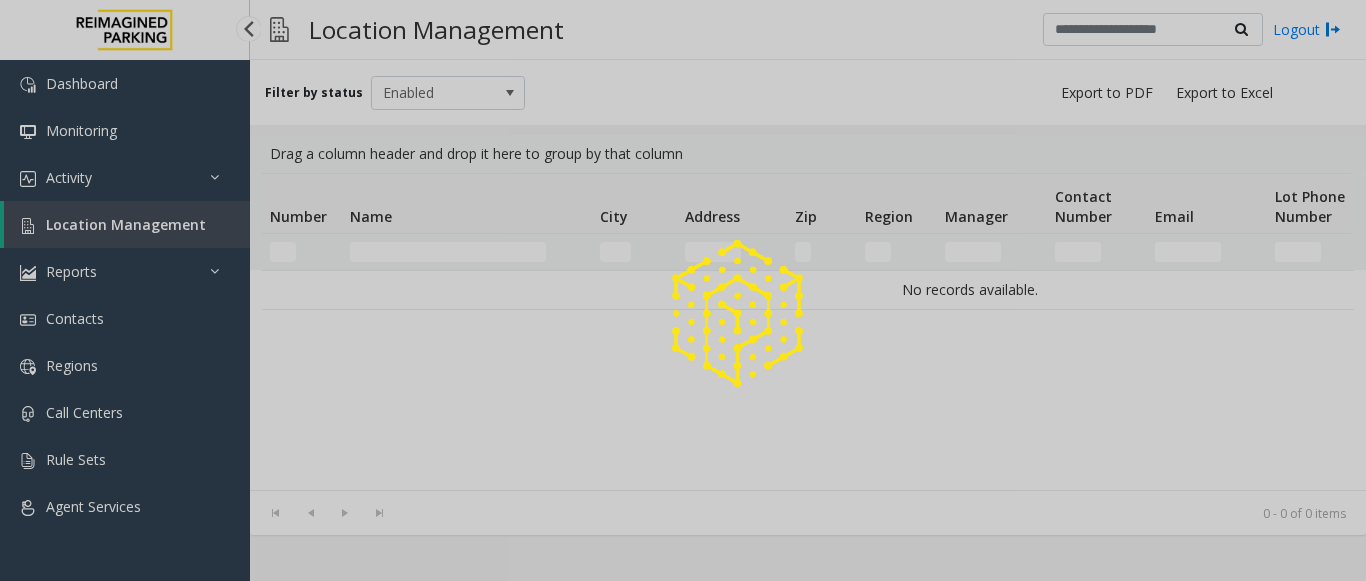 scroll, scrollTop: 0, scrollLeft: 0, axis: both 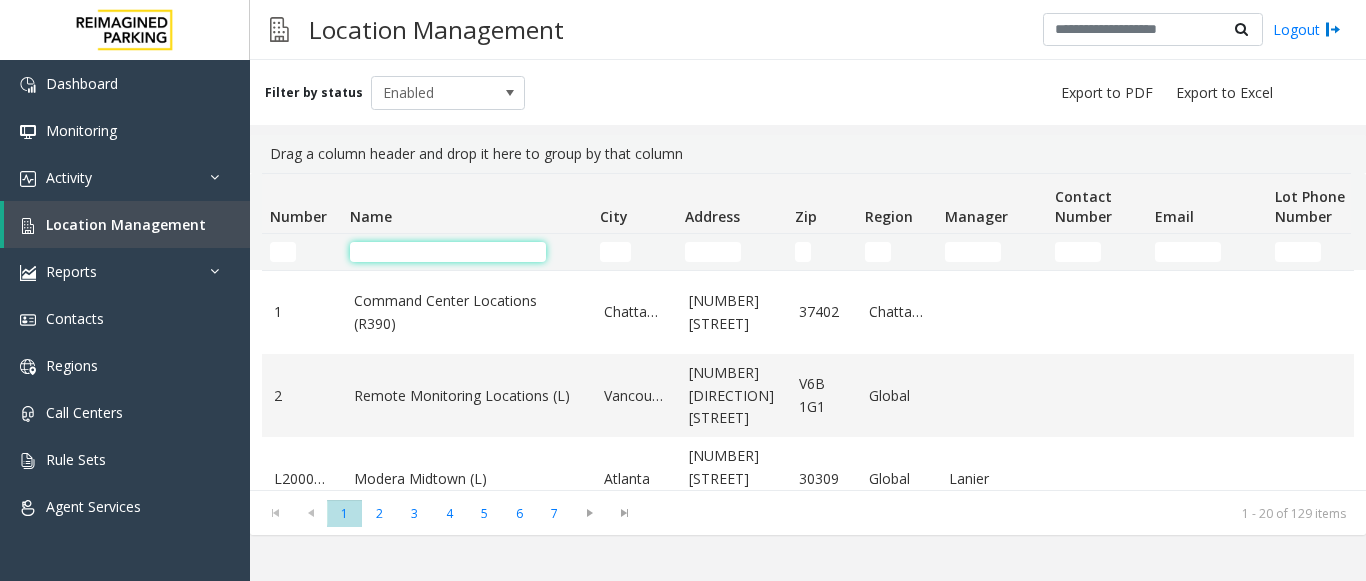 click 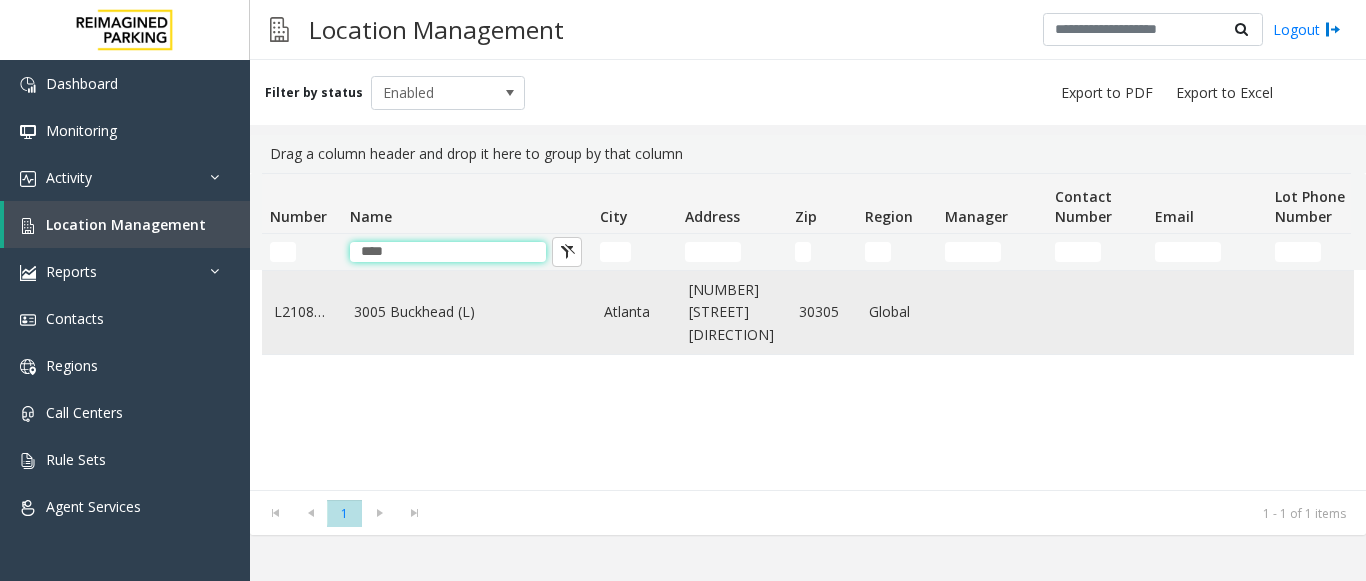 type on "****" 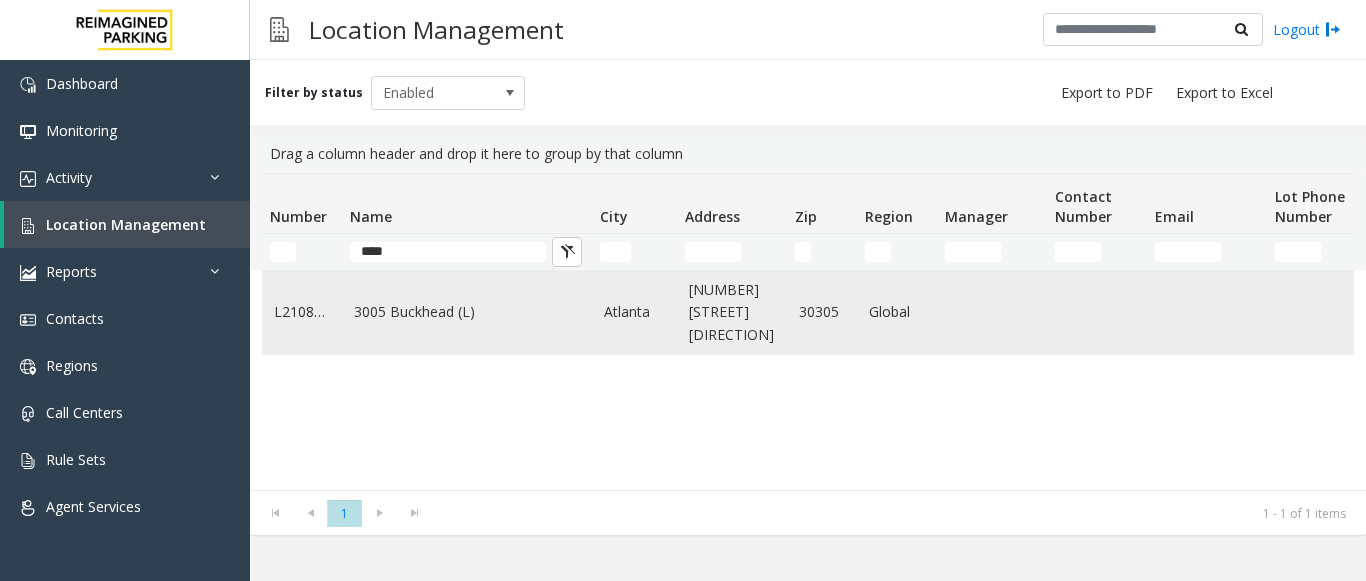 click on "3005 Buckhead (L)" 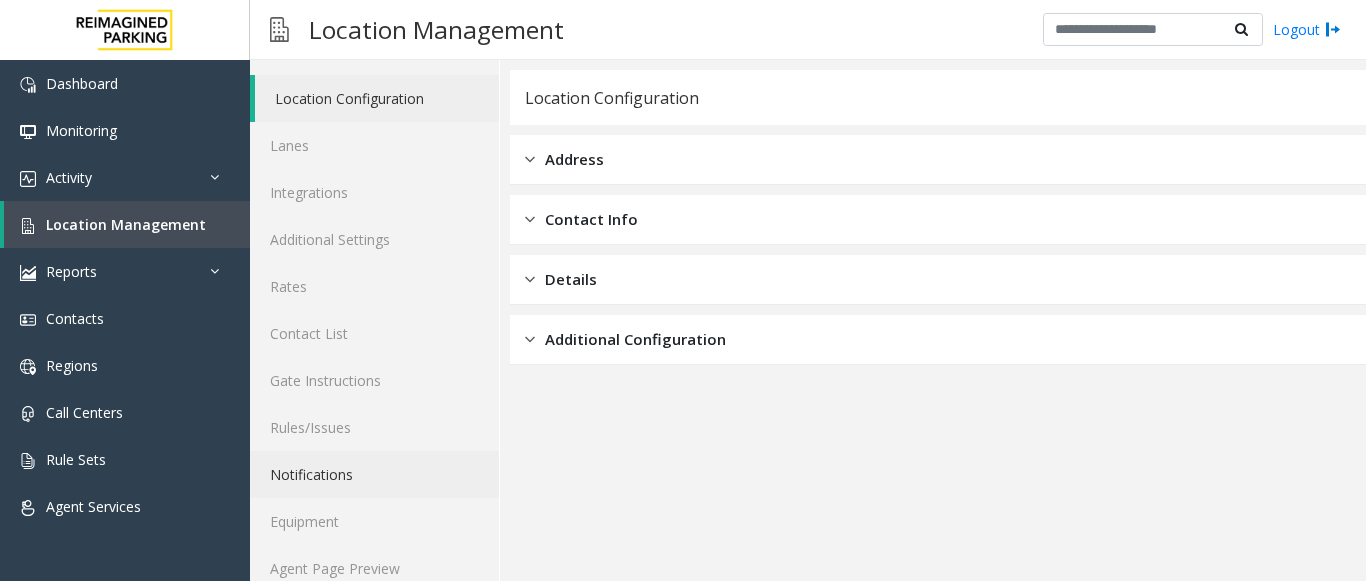 scroll, scrollTop: 78, scrollLeft: 0, axis: vertical 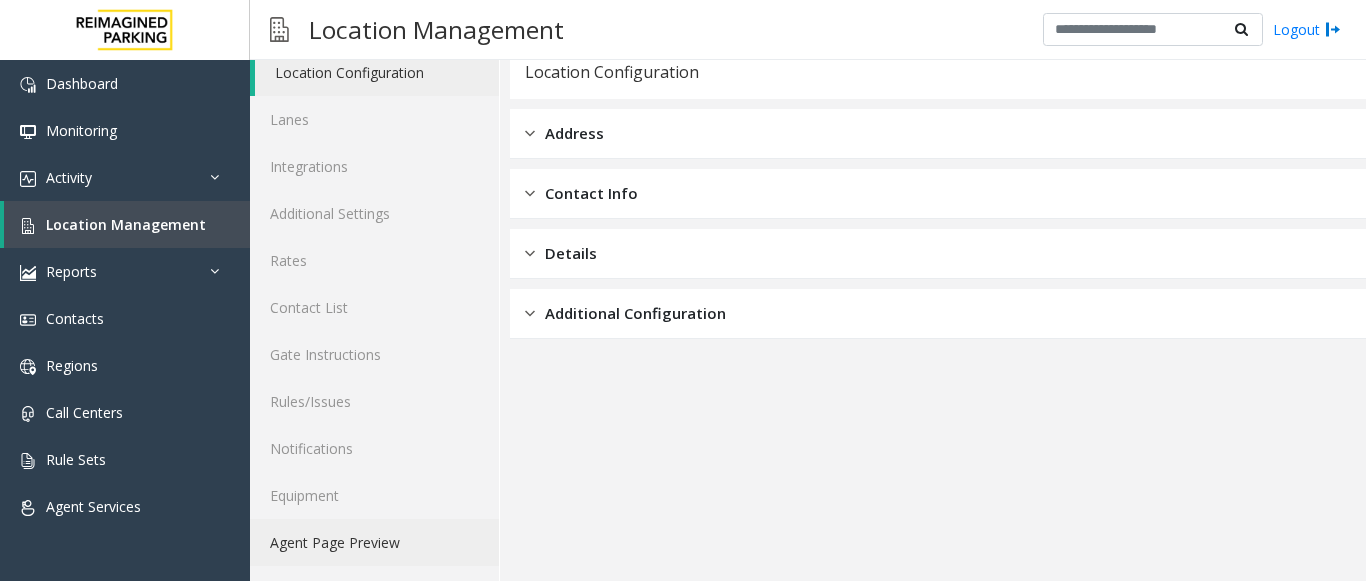 click on "Agent Page Preview" 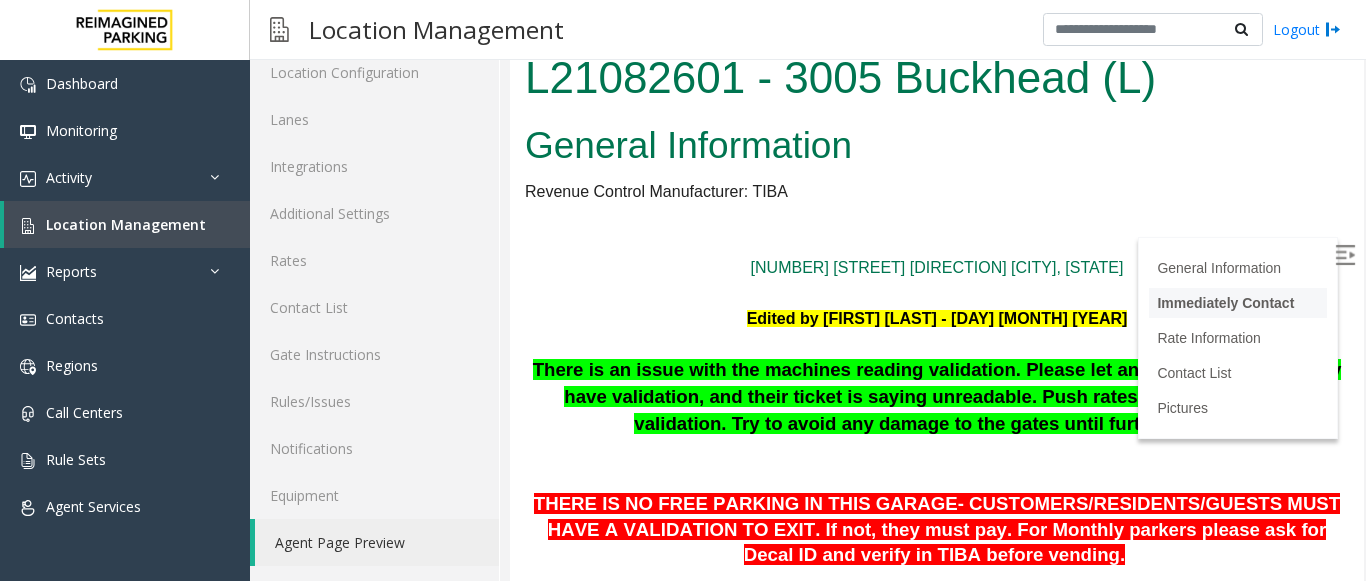 scroll, scrollTop: 0, scrollLeft: 0, axis: both 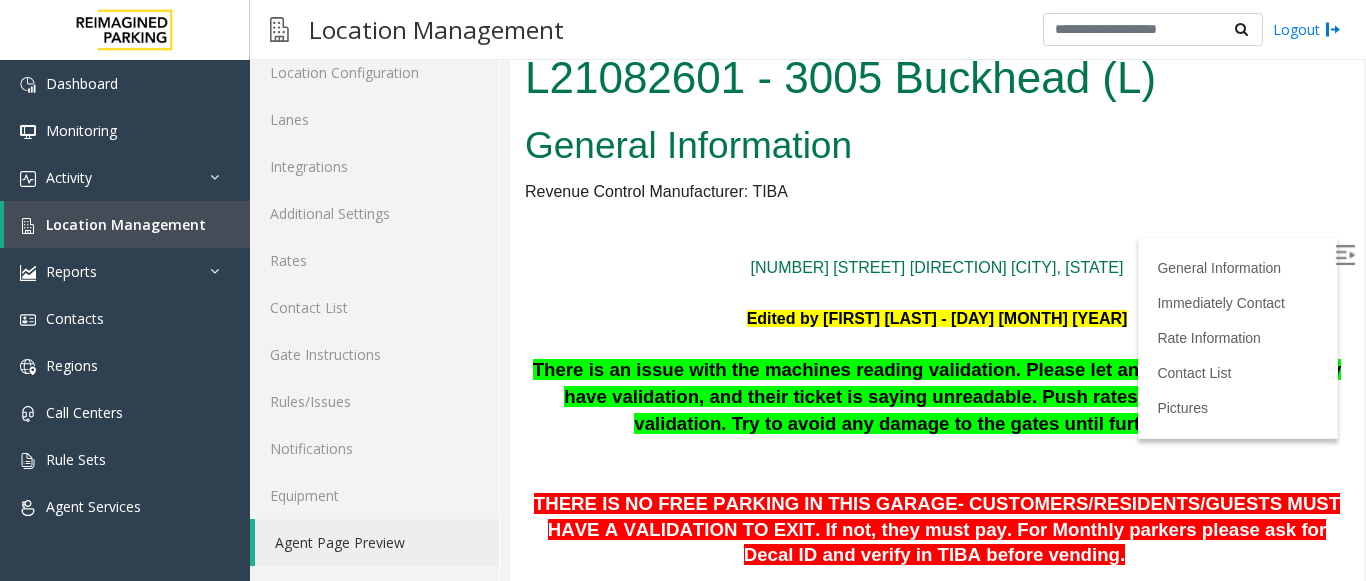 click at bounding box center (1345, 255) 